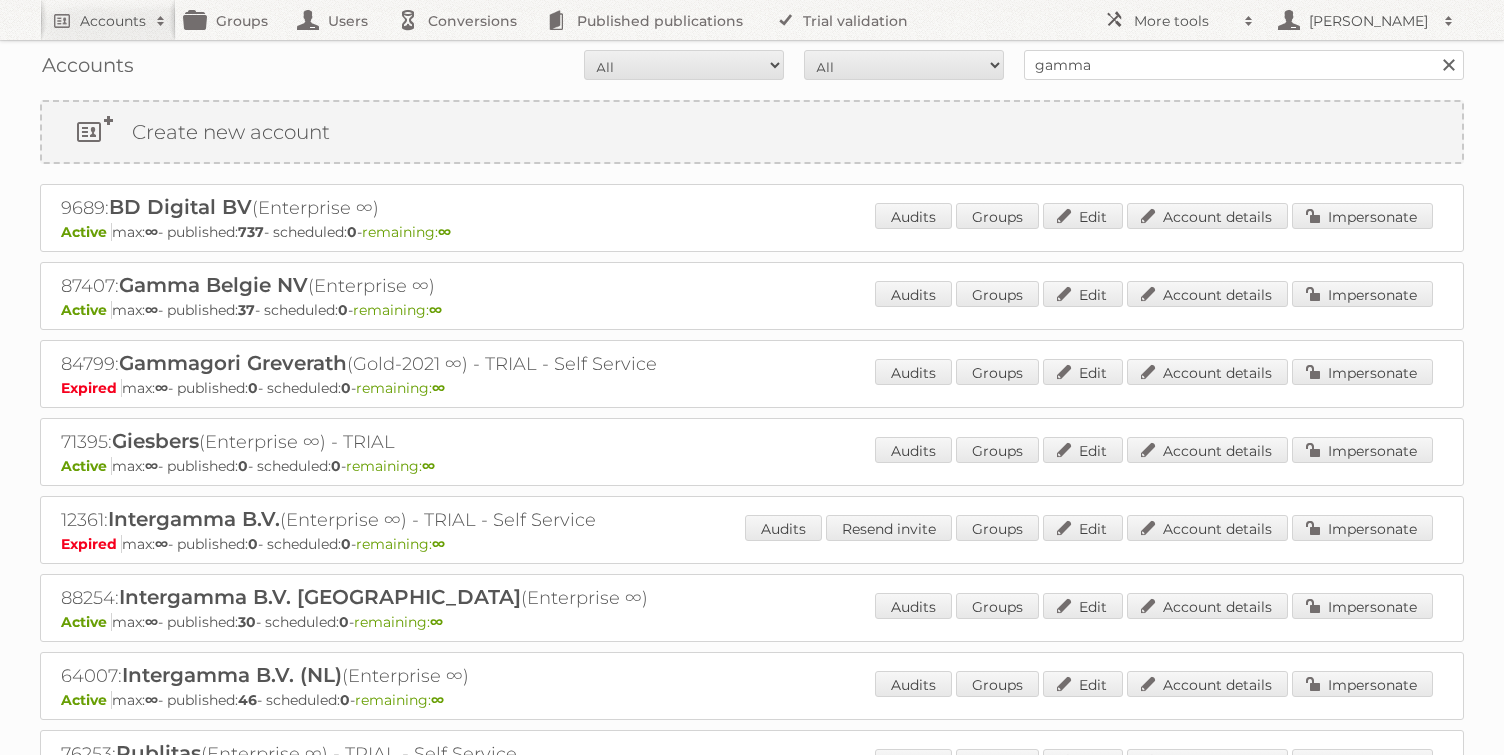scroll, scrollTop: 0, scrollLeft: 0, axis: both 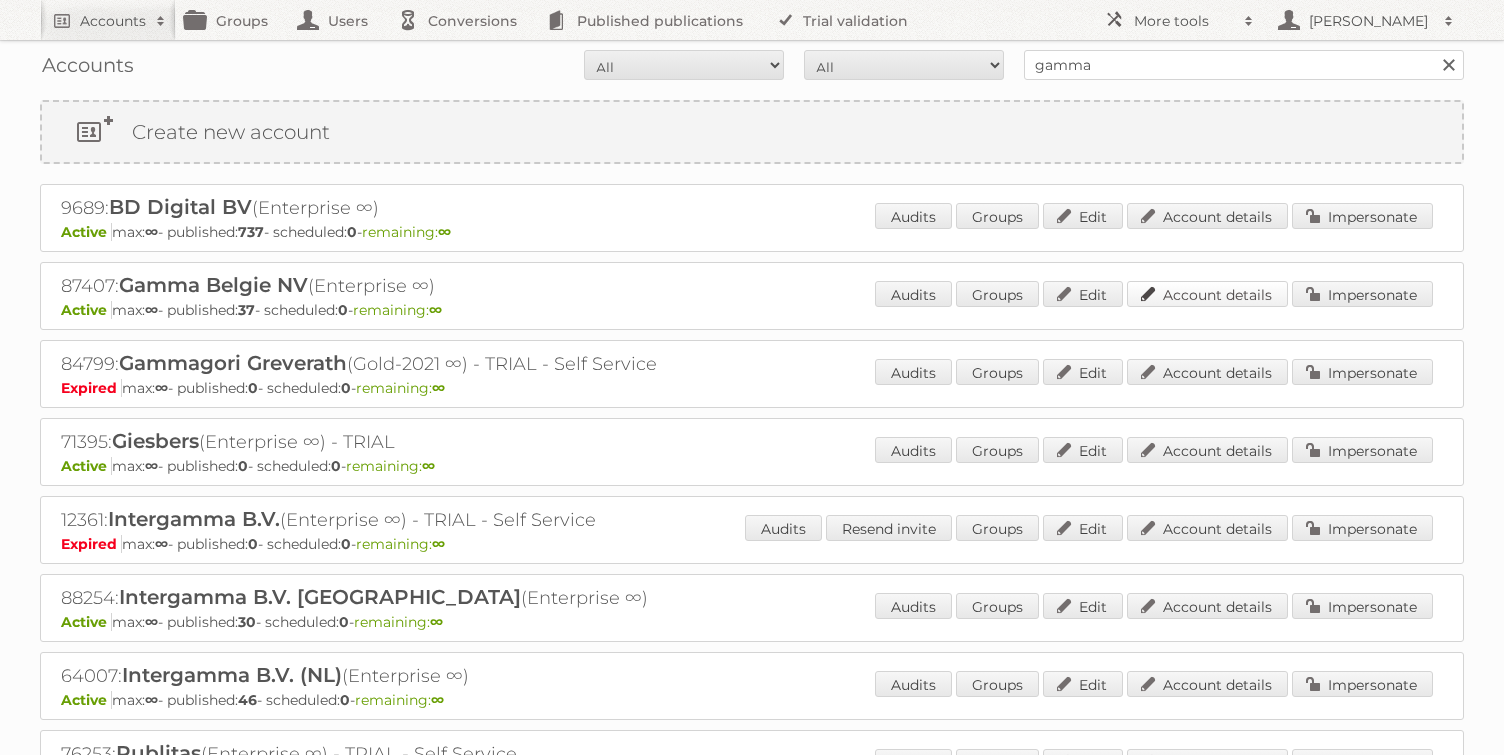 click on "Account details" at bounding box center [1207, 294] 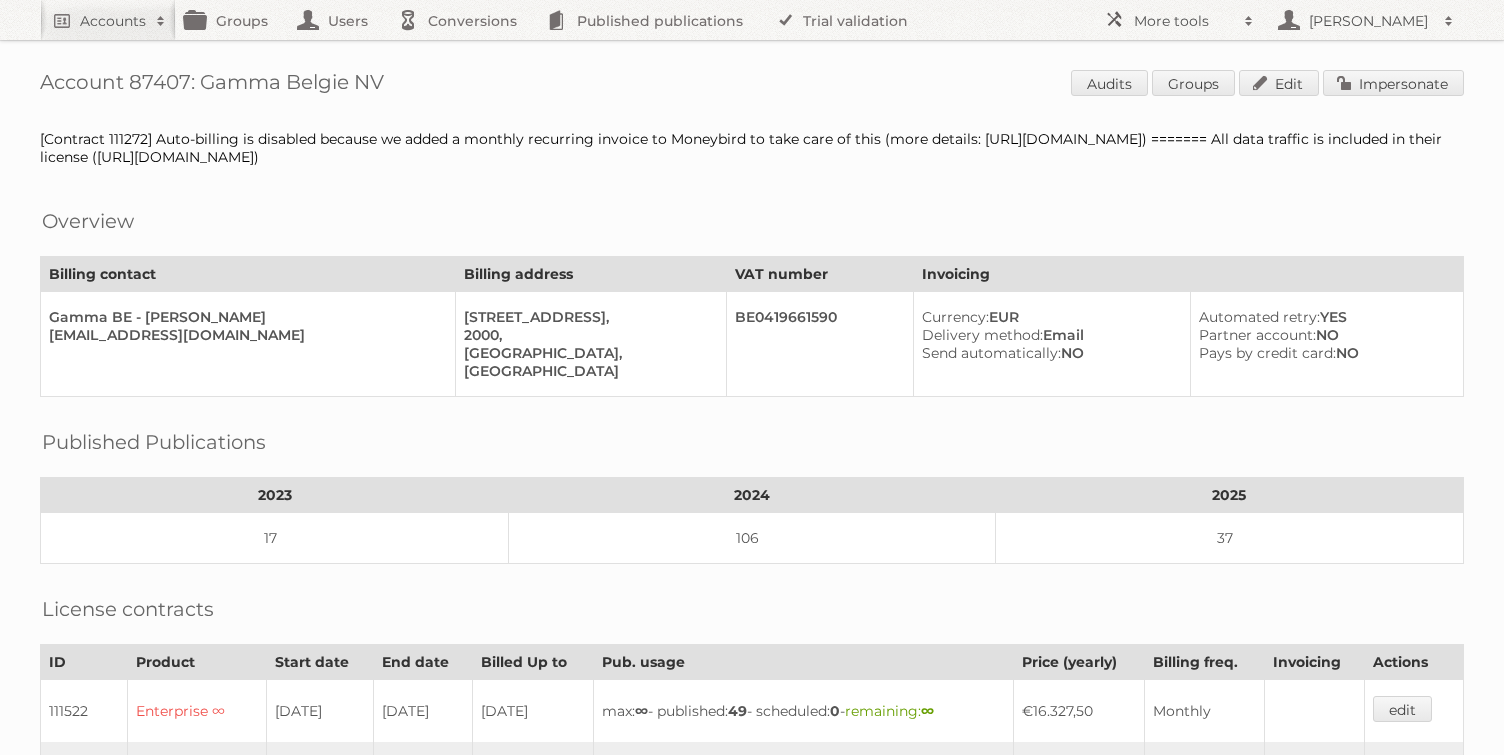 scroll, scrollTop: 0, scrollLeft: 0, axis: both 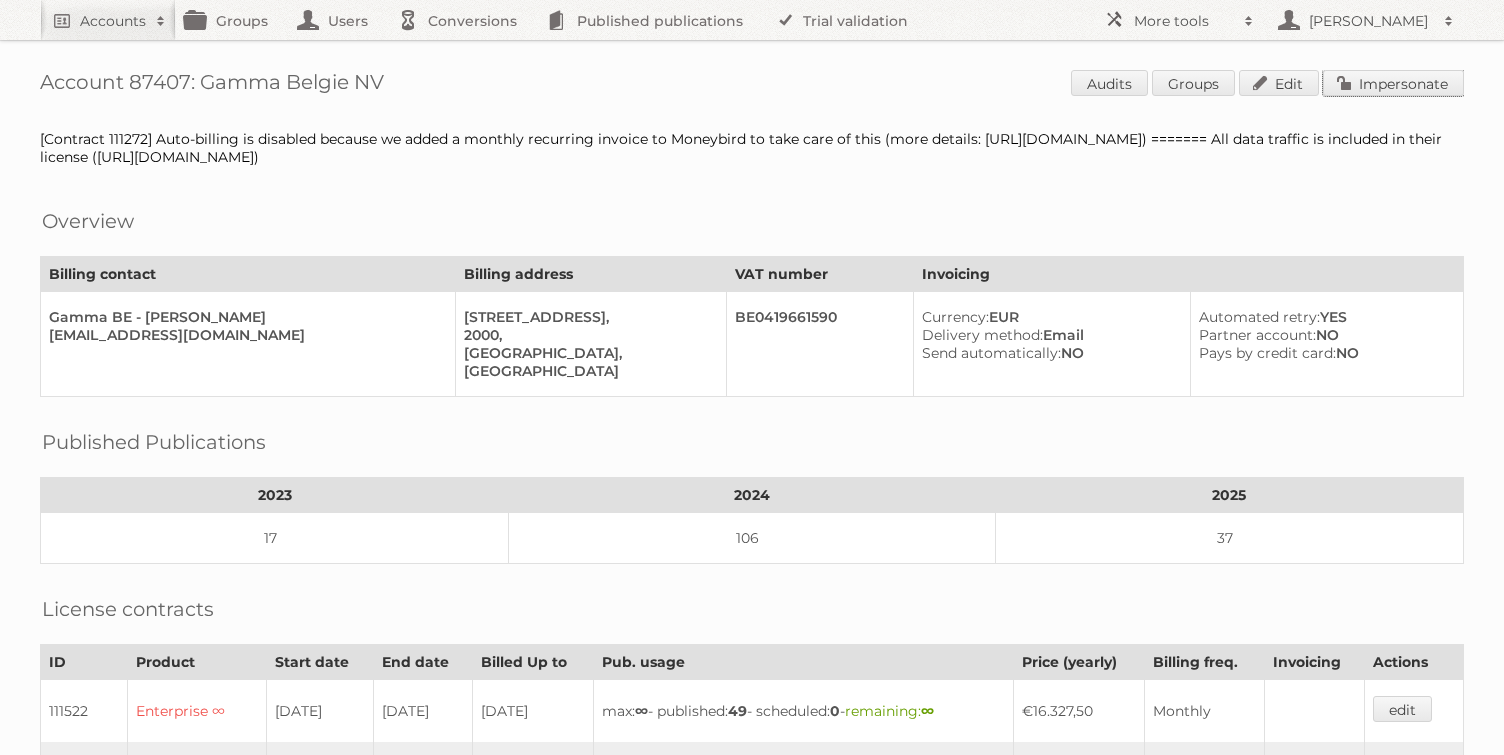 click on "Impersonate" at bounding box center [1393, 83] 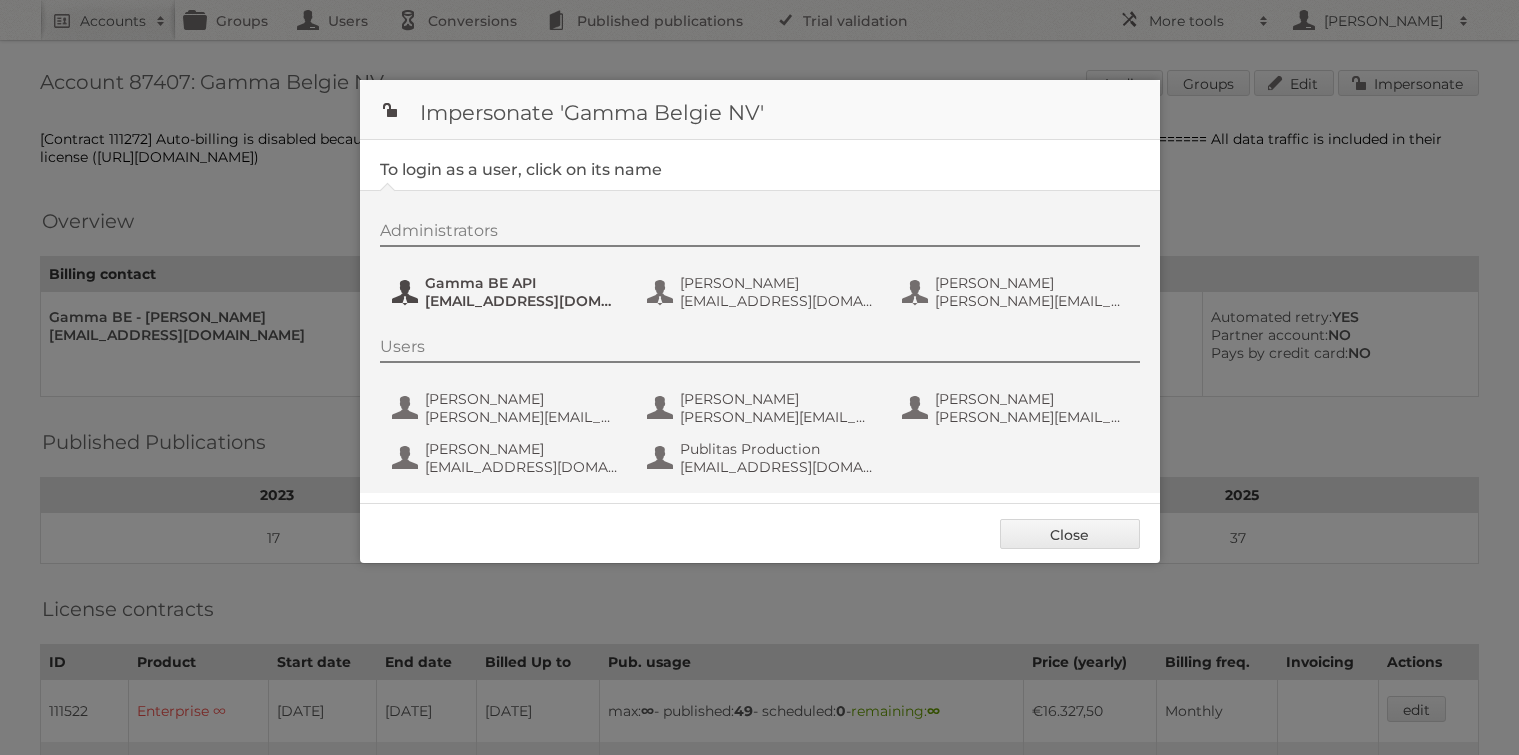 click on "Gamma BE API" at bounding box center (522, 283) 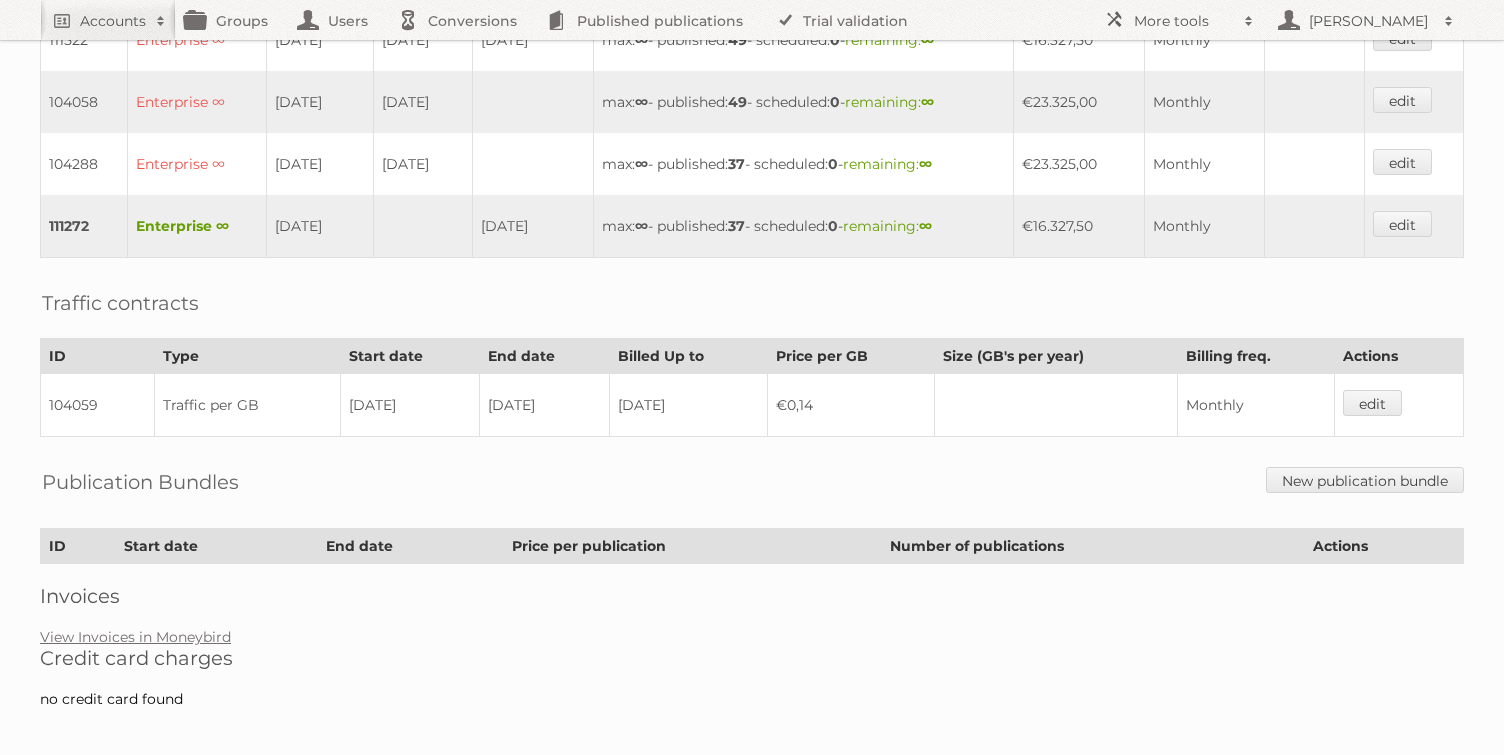 scroll, scrollTop: 684, scrollLeft: 0, axis: vertical 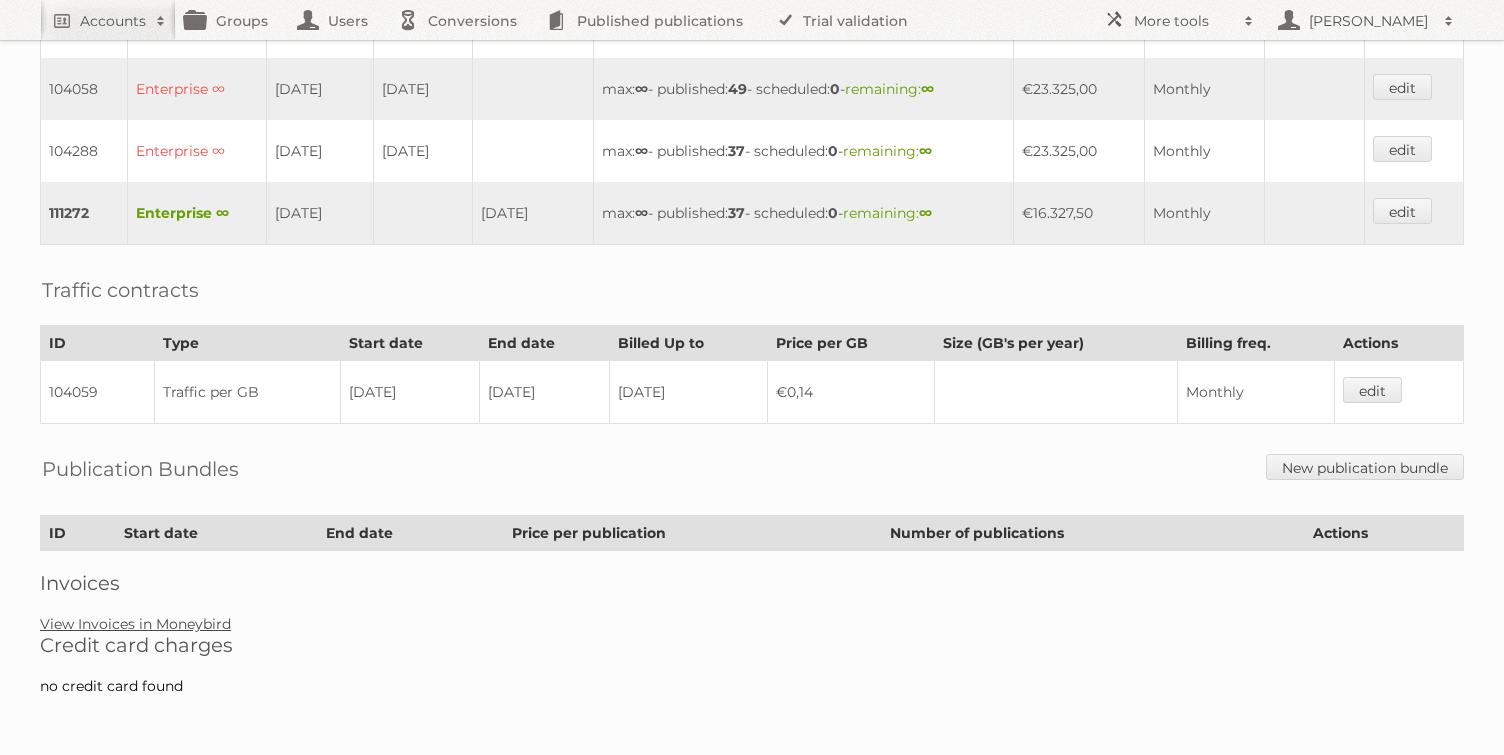 click on "View Invoices in Moneybird" at bounding box center [135, 624] 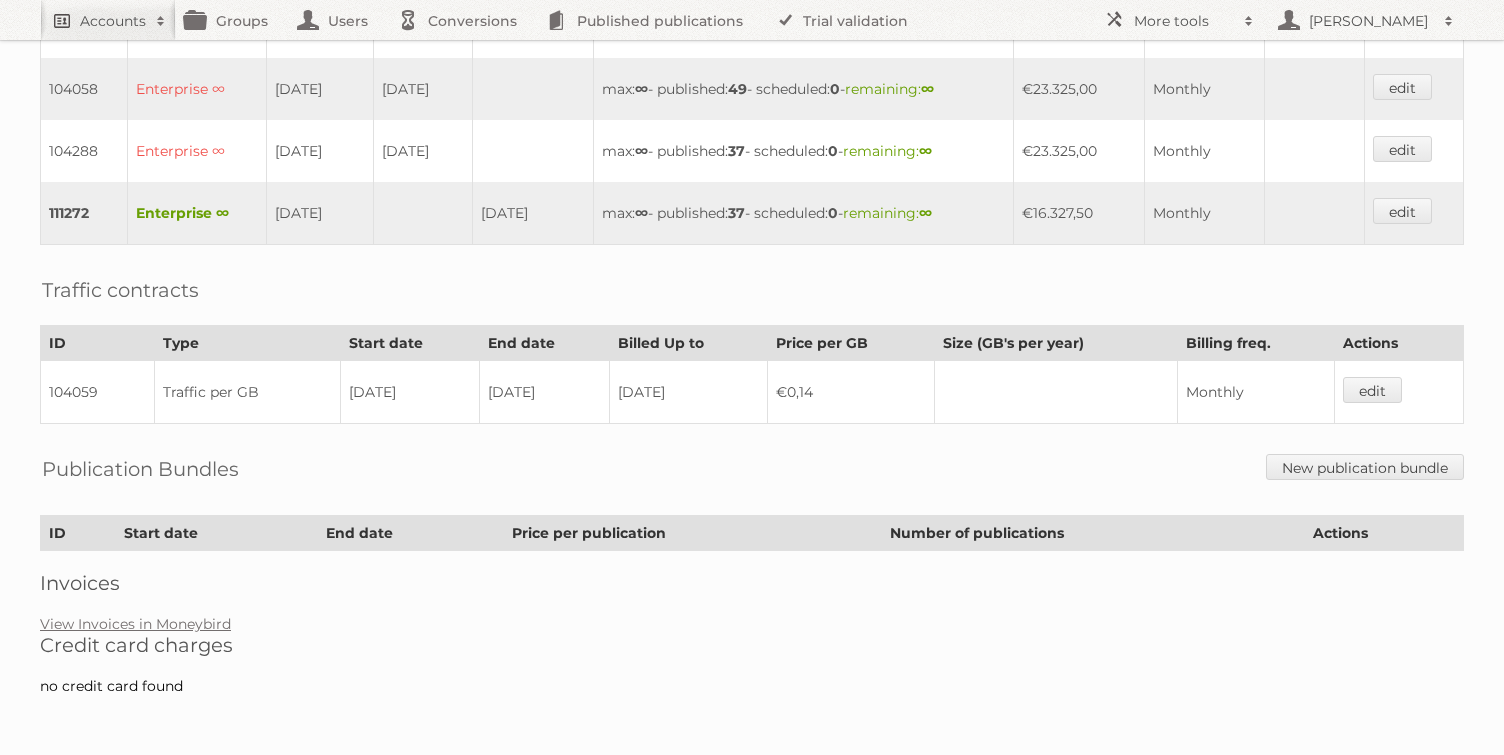click on "Accounts" at bounding box center [113, 21] 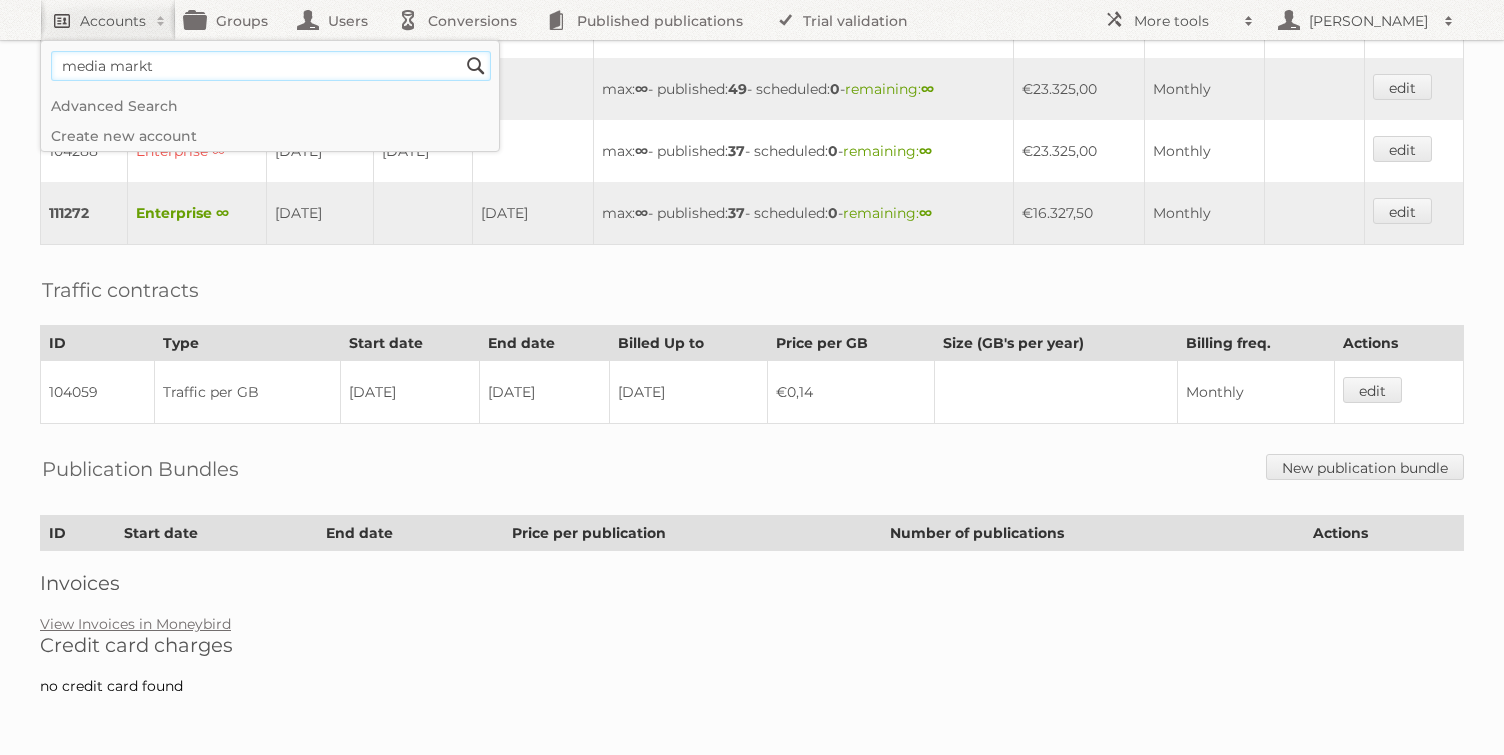 type on "media markt" 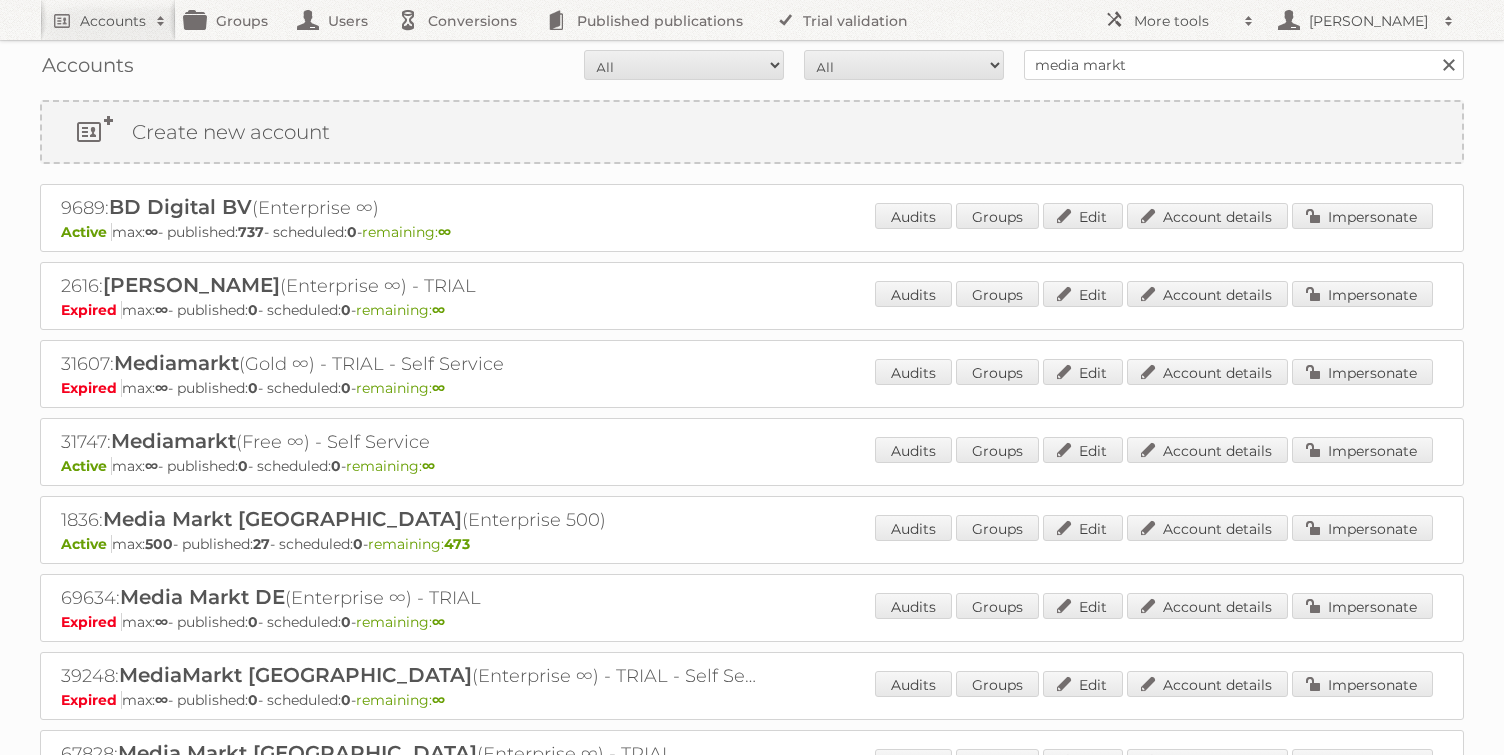 scroll, scrollTop: 0, scrollLeft: 0, axis: both 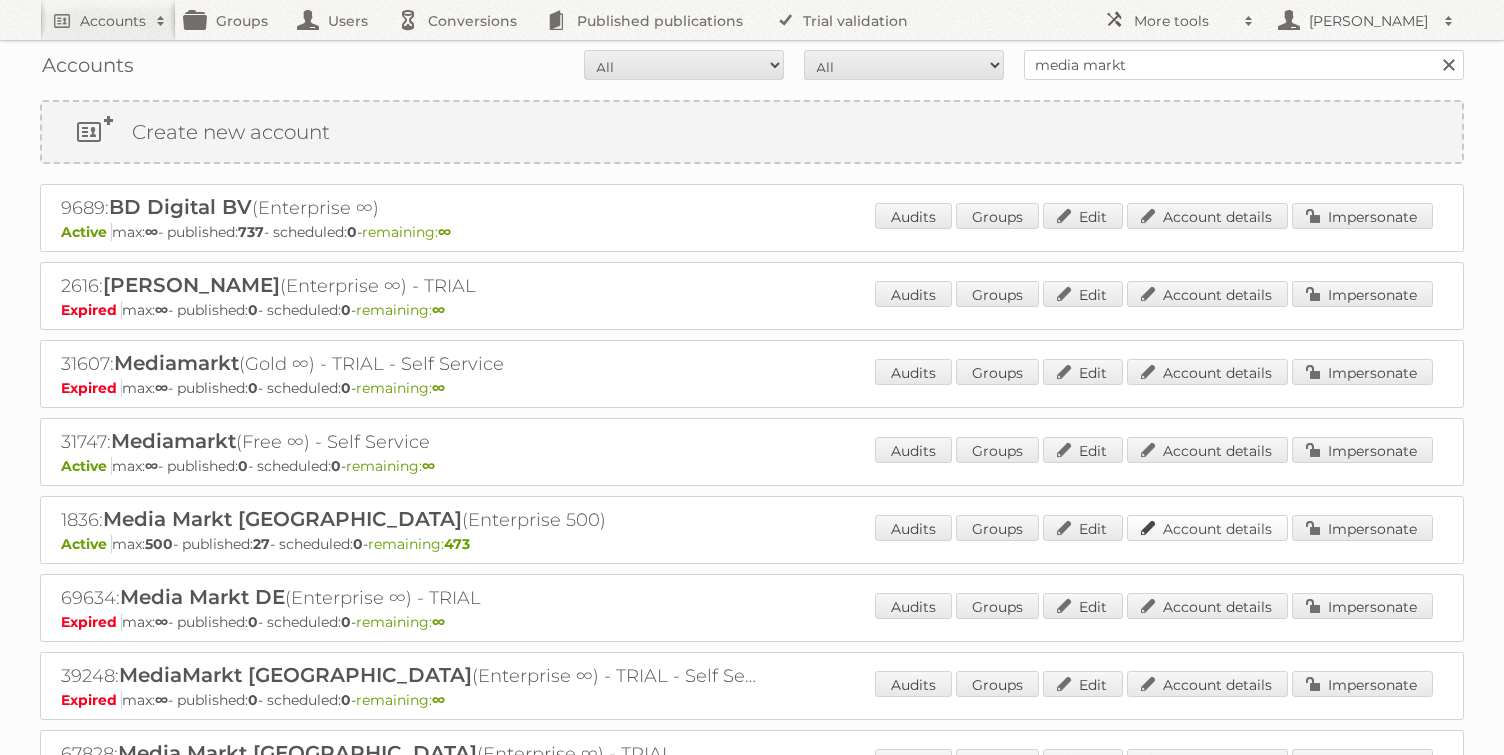 click on "Account details" at bounding box center (1207, 528) 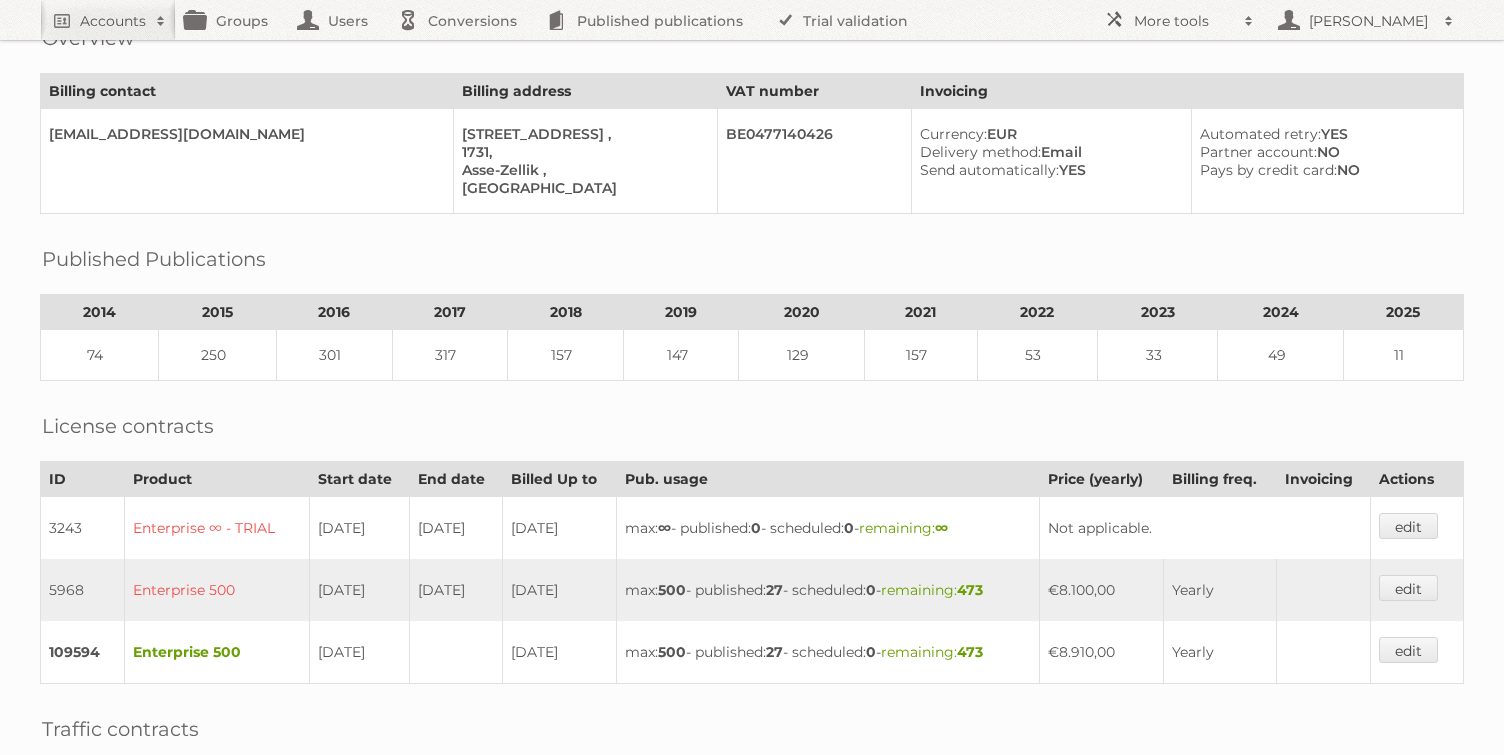 scroll, scrollTop: 395, scrollLeft: 0, axis: vertical 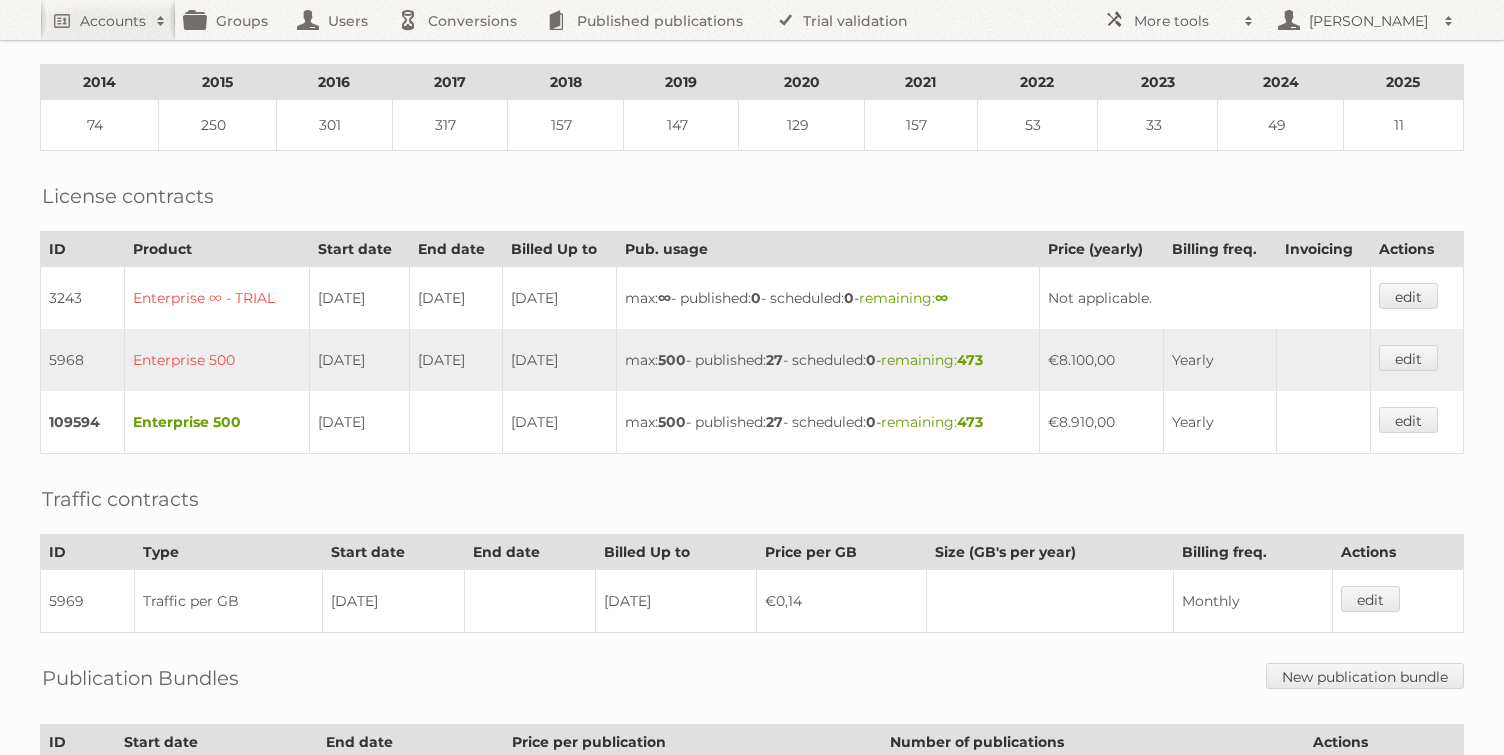 click on "Account 1836: Media Markt België
Audits
Groups
Edit
Impersonate
Trial door Maryam opgezet ivm AQ
Ent 500 a 8100 py order 7028 start 1-9-2014
Data traffic 0,14 cent per GB afgesproken
Overview
Billing contact
Billing address
VAT number
Invoicing
benelux.costs@media-saturn.com
Brusselsesteenweg 496 bus 2 ,
1731,
Asse-Zellik ,
Belgium
BE0477140426
Currency:  EUR
Delivery method:  Email
Send automatically:  YES
Automated retry:  YES
Partner account:  NO
Pays by credit card:  NO
Published Publications
2014
2015
2016
2017
2018" at bounding box center (752, 264) 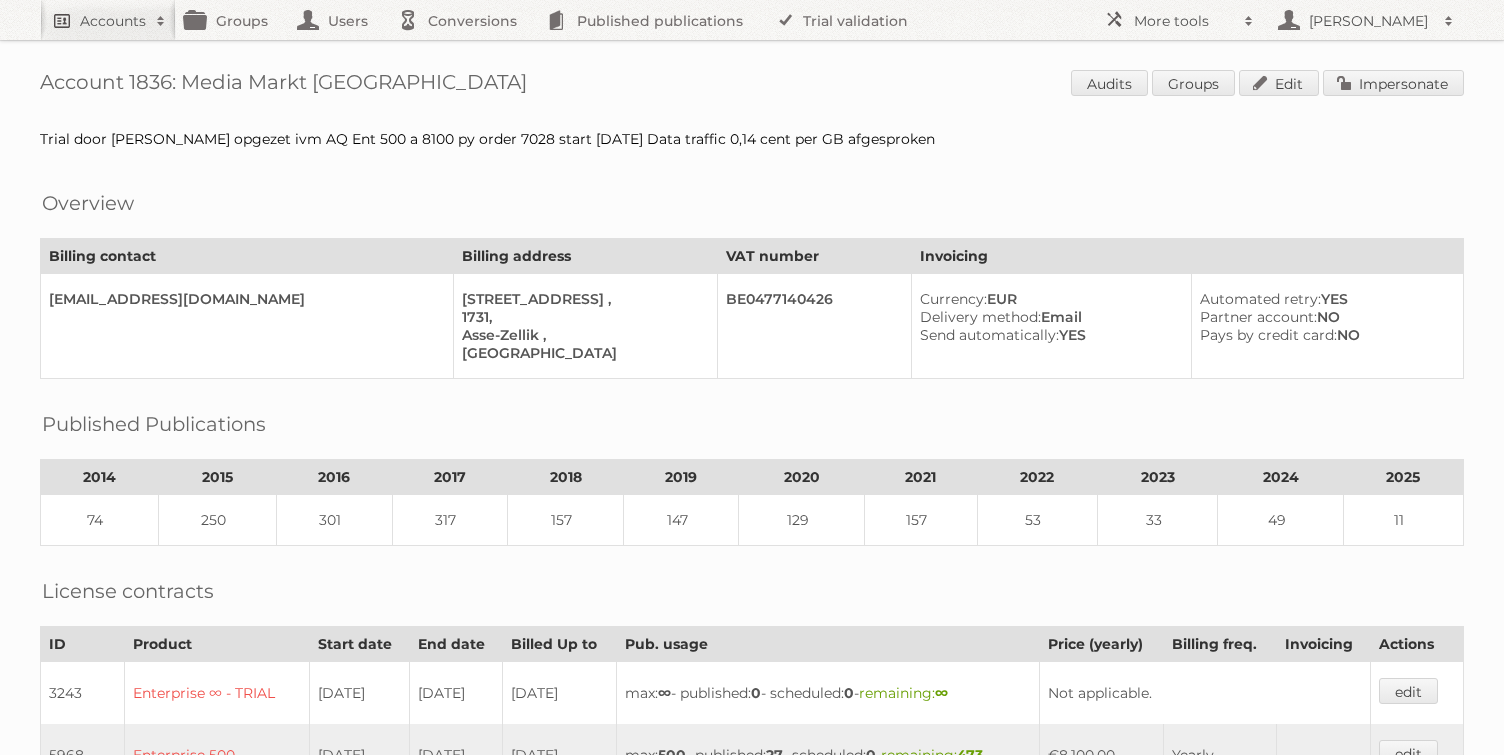 click on "Accounts" at bounding box center (108, 20) 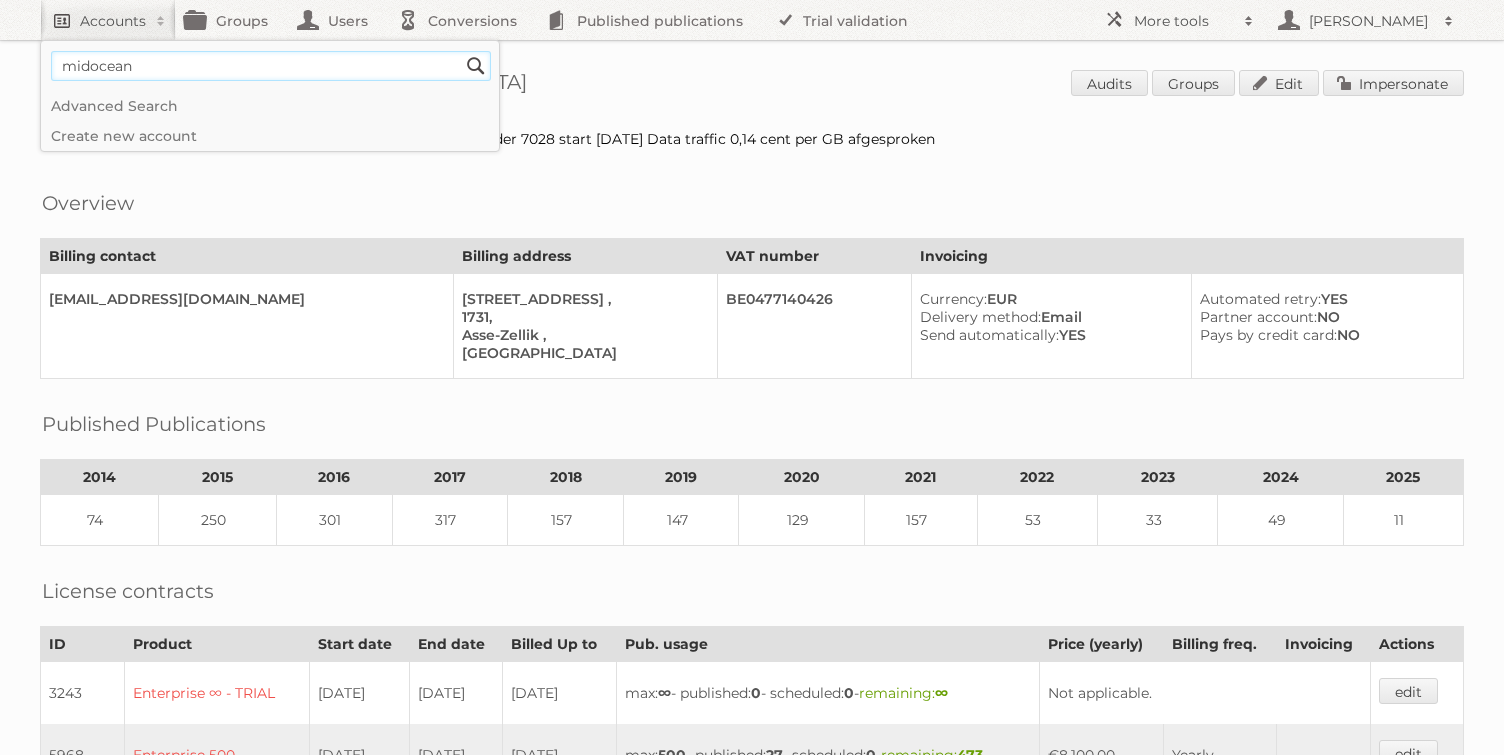 type on "midocean" 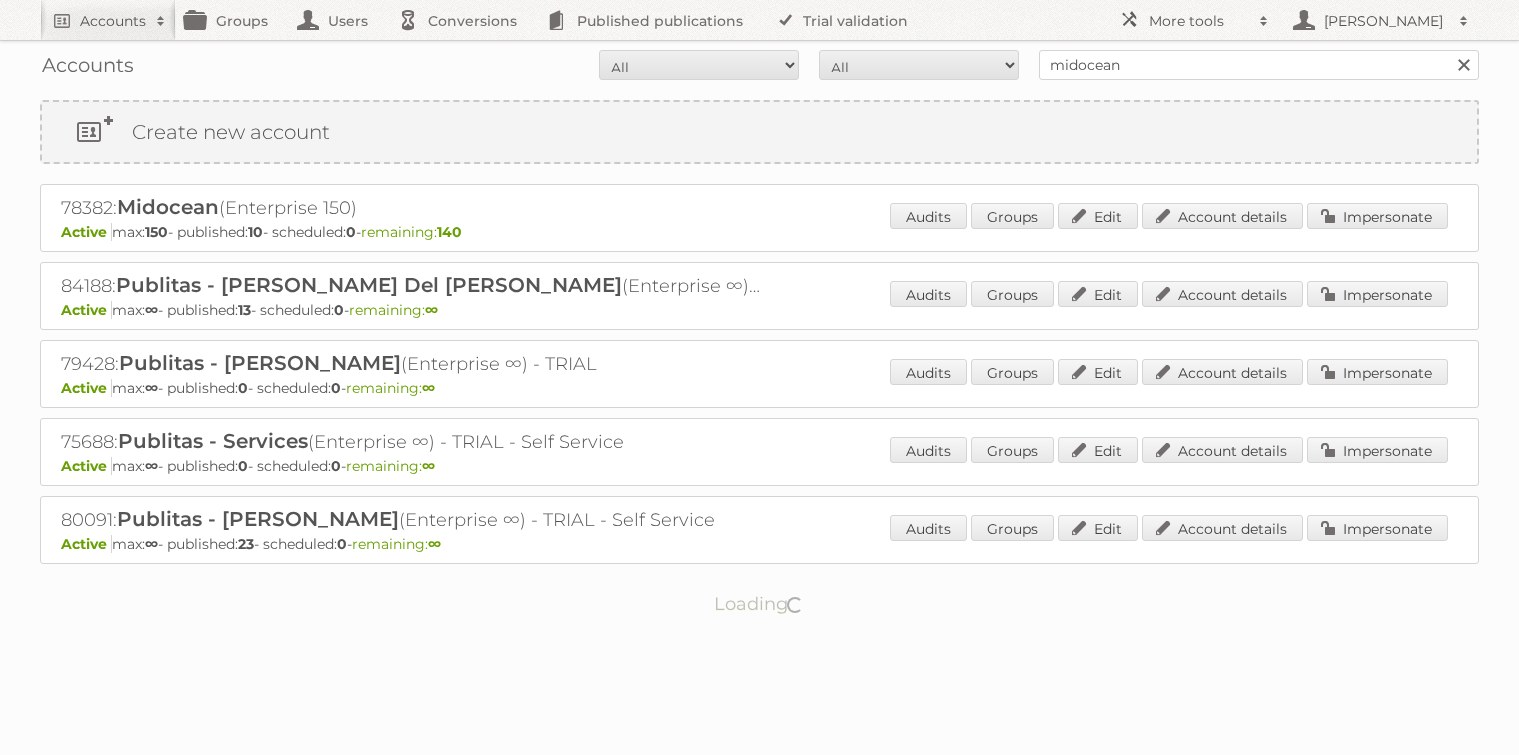 scroll, scrollTop: 0, scrollLeft: 0, axis: both 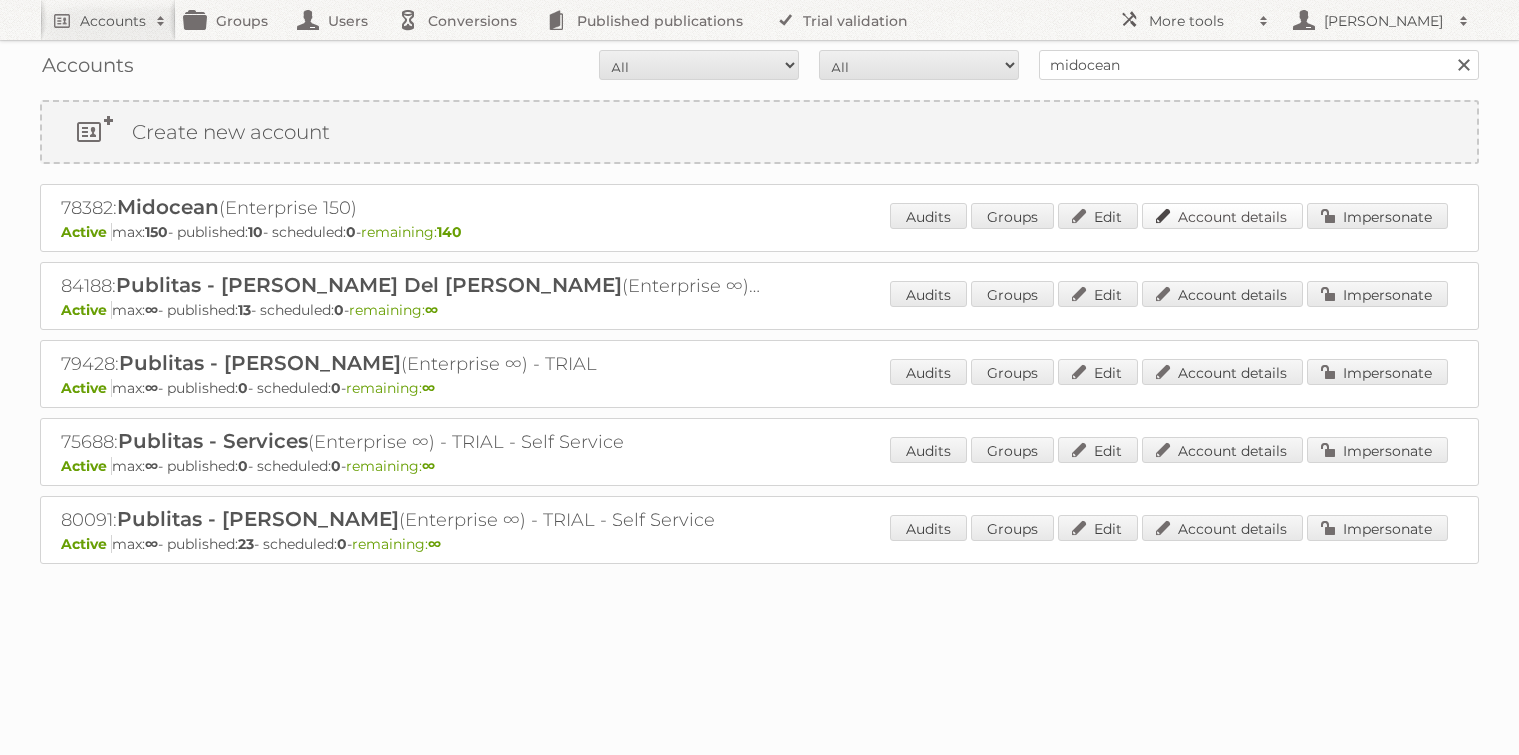 drag, startPoint x: 1196, startPoint y: 220, endPoint x: 1184, endPoint y: 214, distance: 13.416408 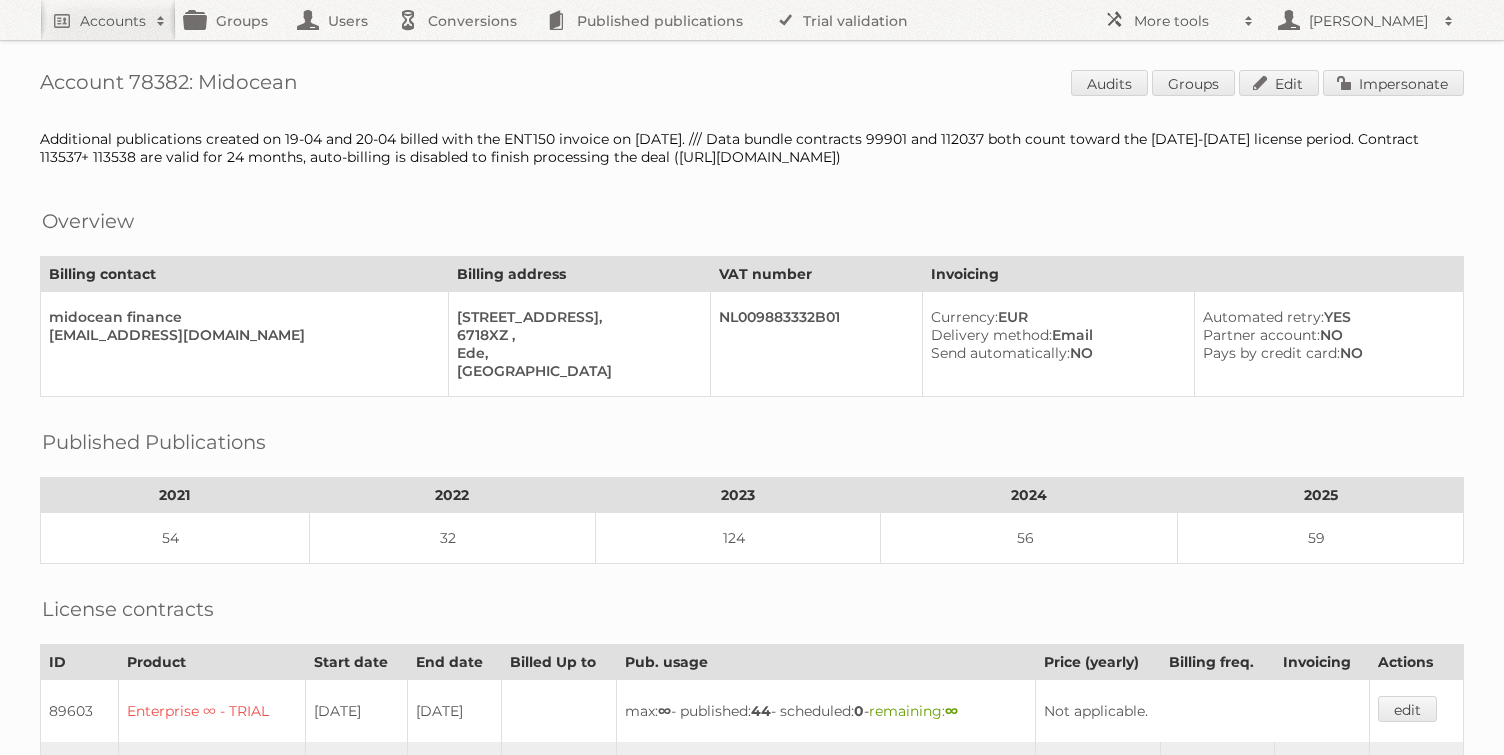 scroll, scrollTop: 0, scrollLeft: 0, axis: both 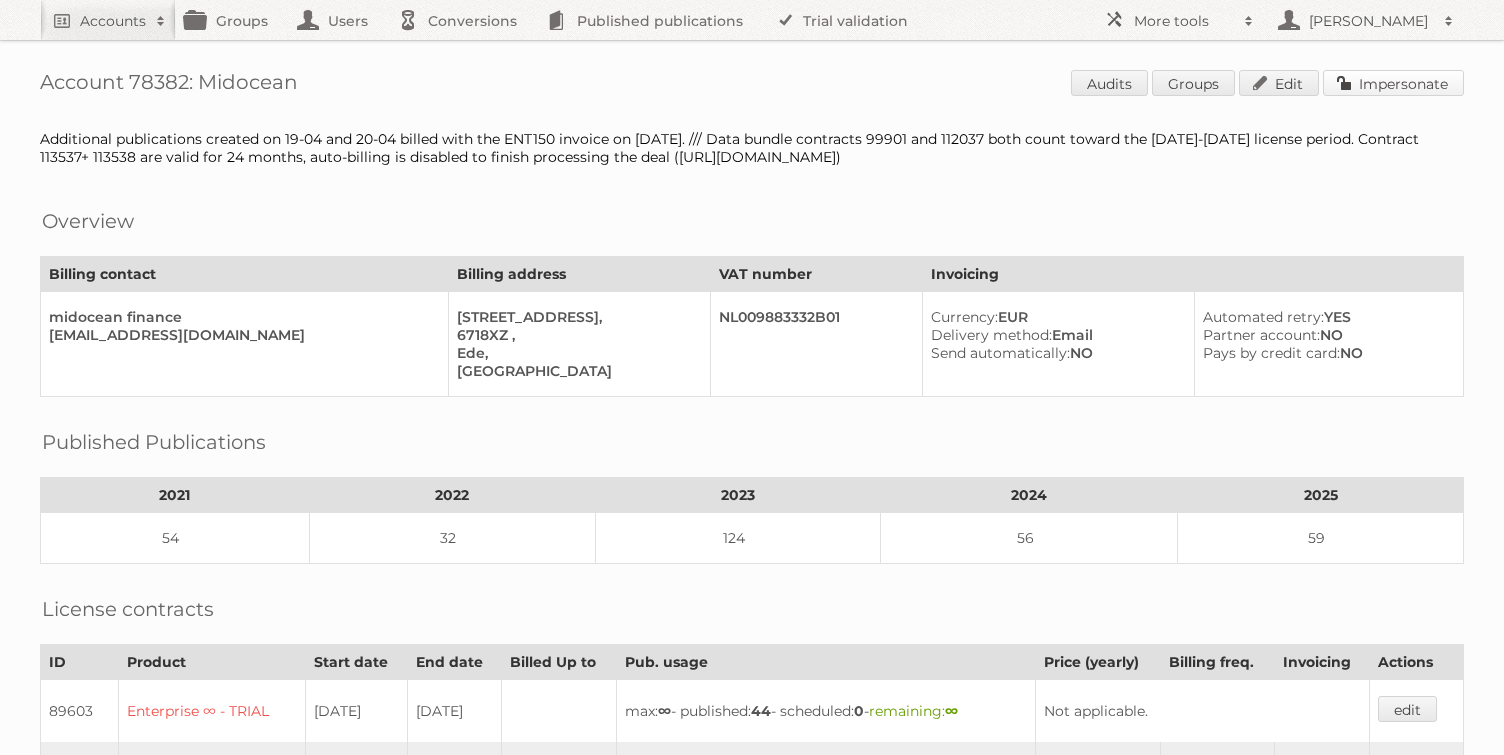 click on "Impersonate" at bounding box center [1393, 83] 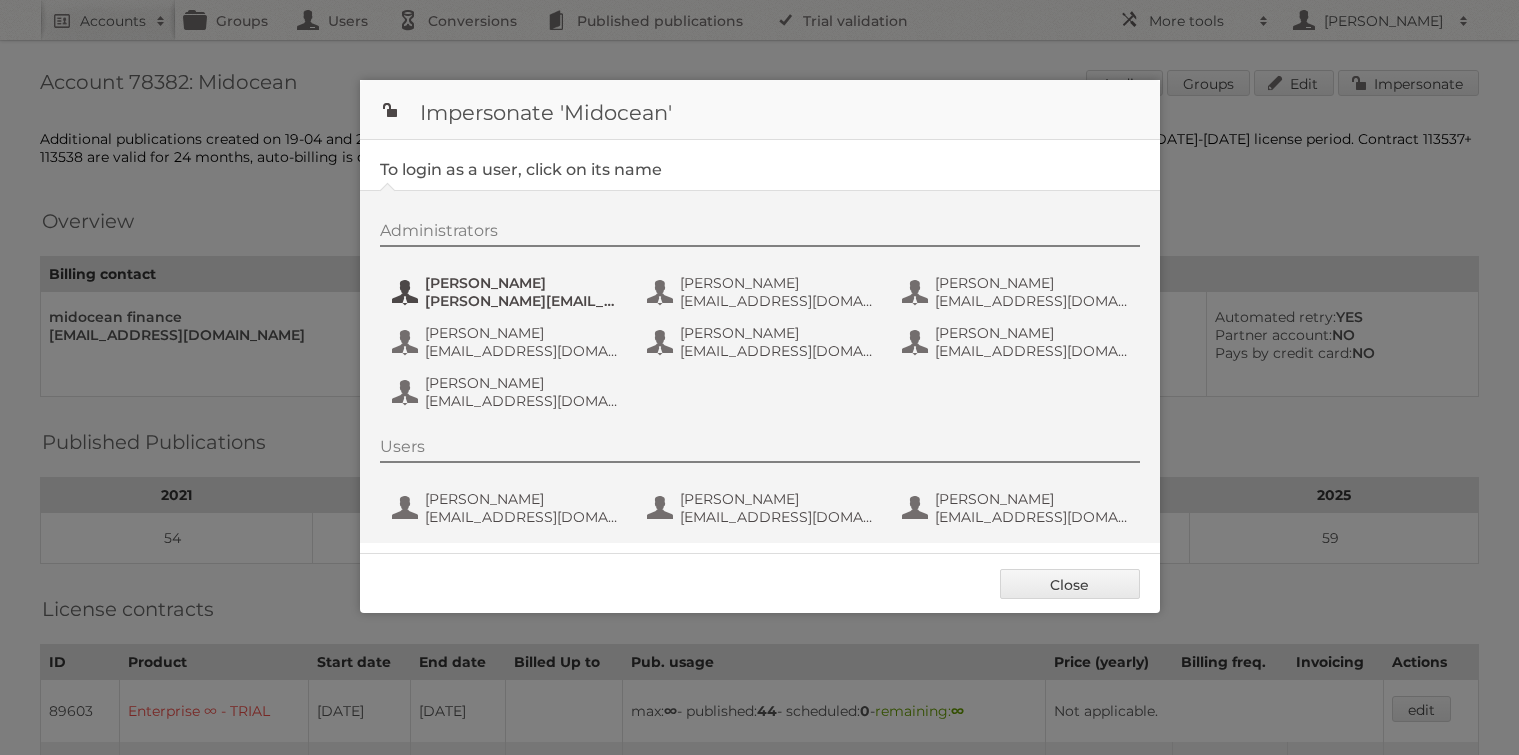 click on "alfonso@adesignstudio.eu" at bounding box center [522, 301] 